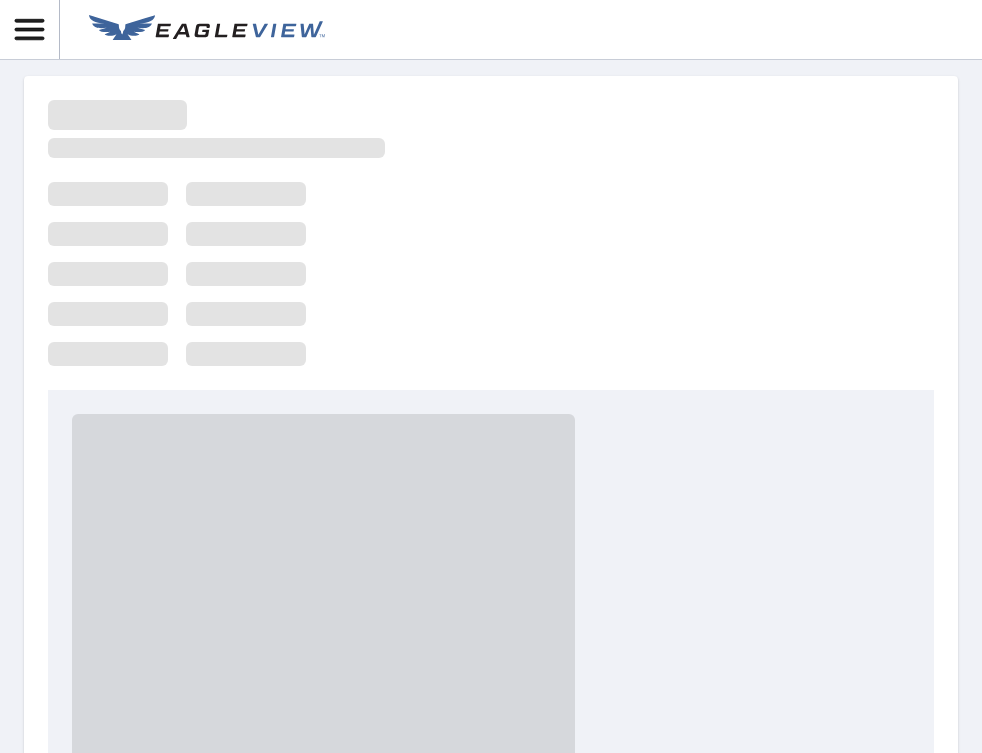 scroll, scrollTop: 0, scrollLeft: 0, axis: both 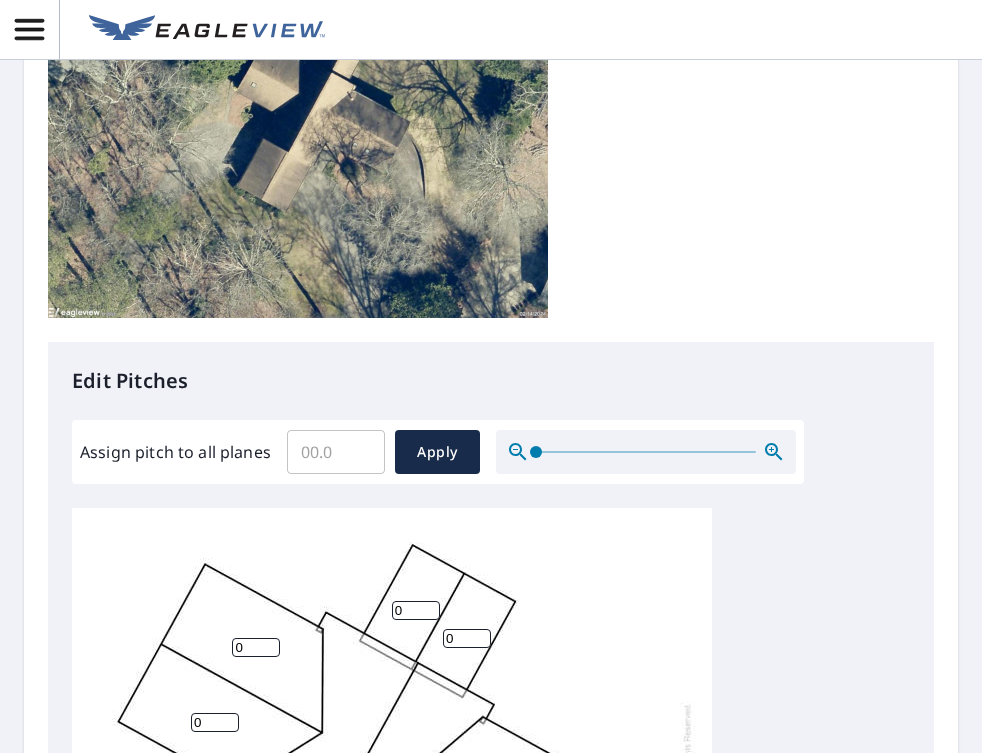 drag, startPoint x: 318, startPoint y: 440, endPoint x: 308, endPoint y: 446, distance: 11.661903 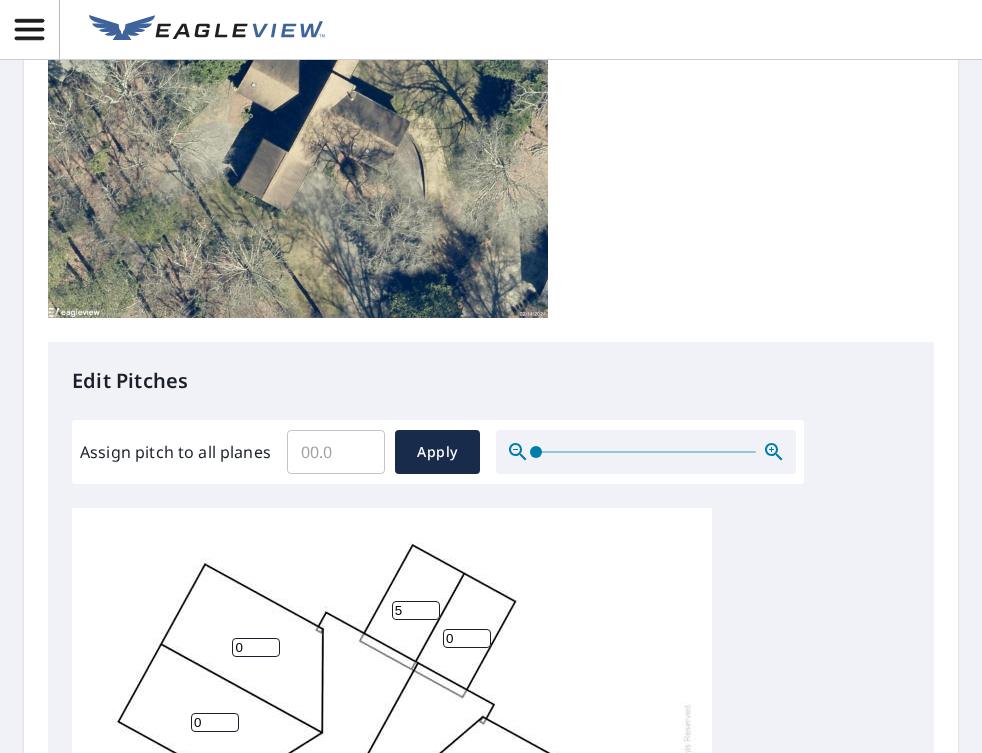 type on "5" 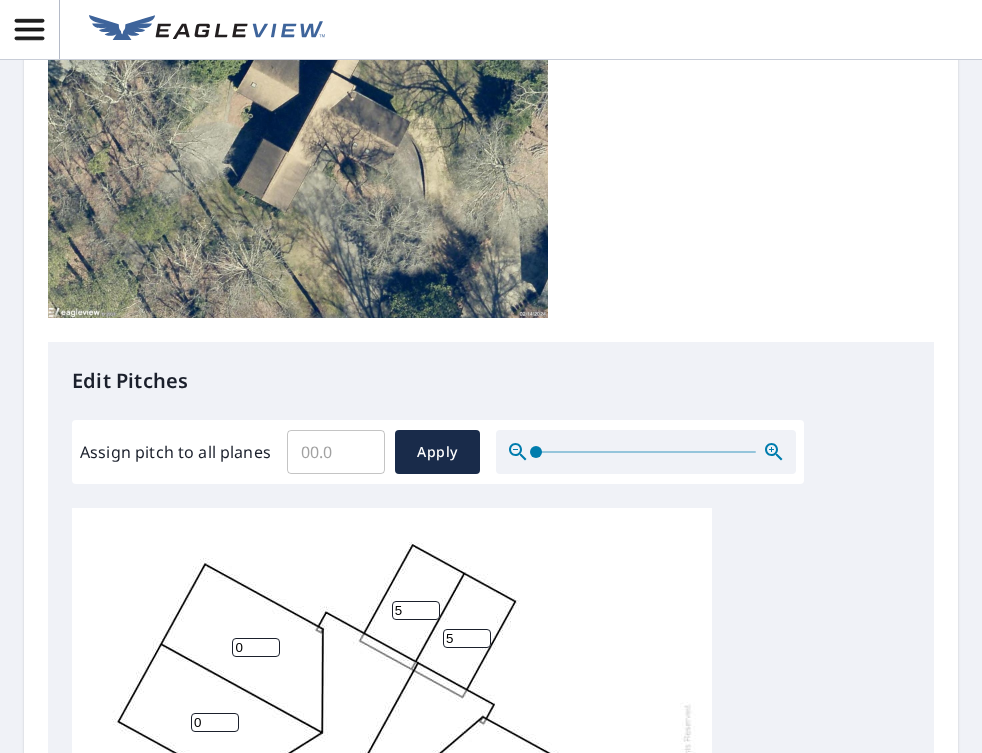 type on "5" 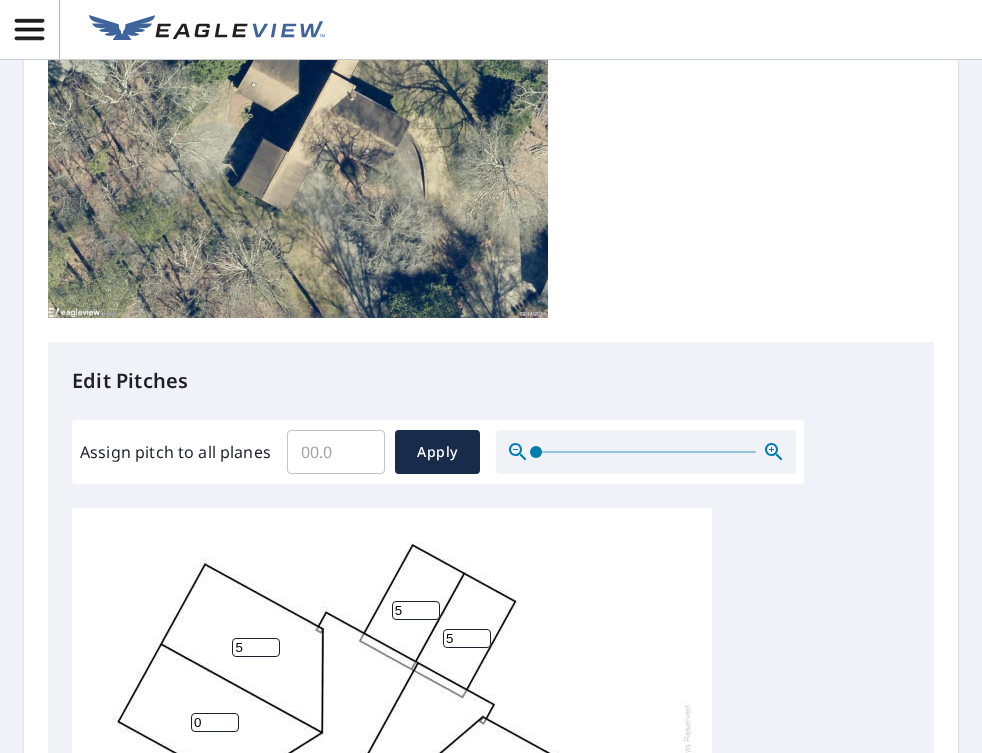 type on "5" 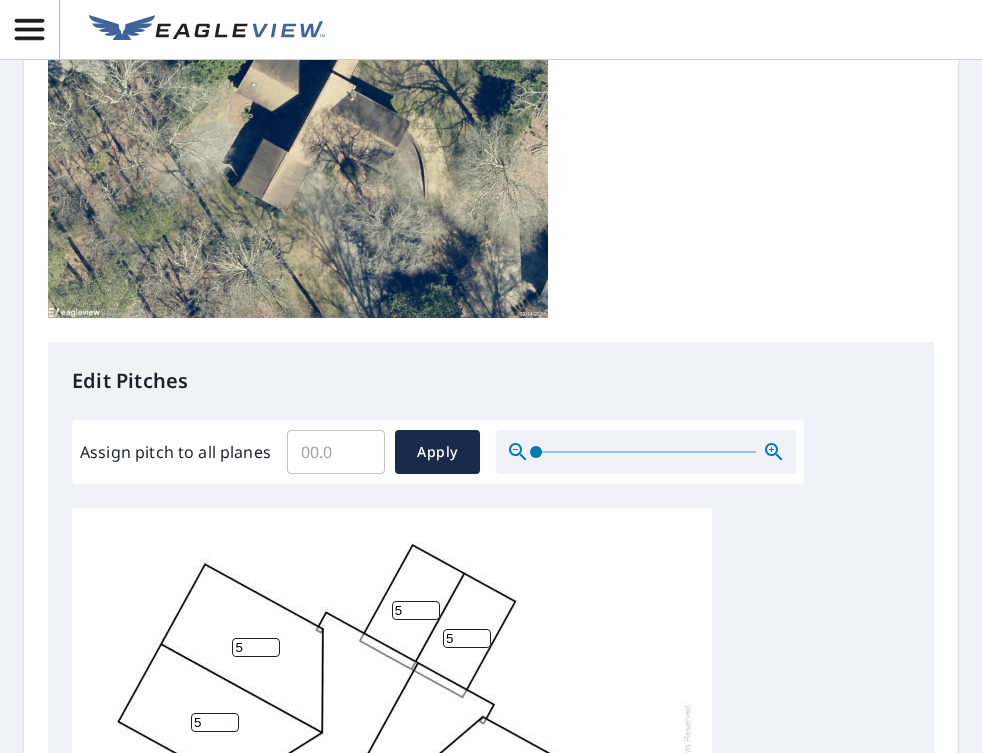 type on "5" 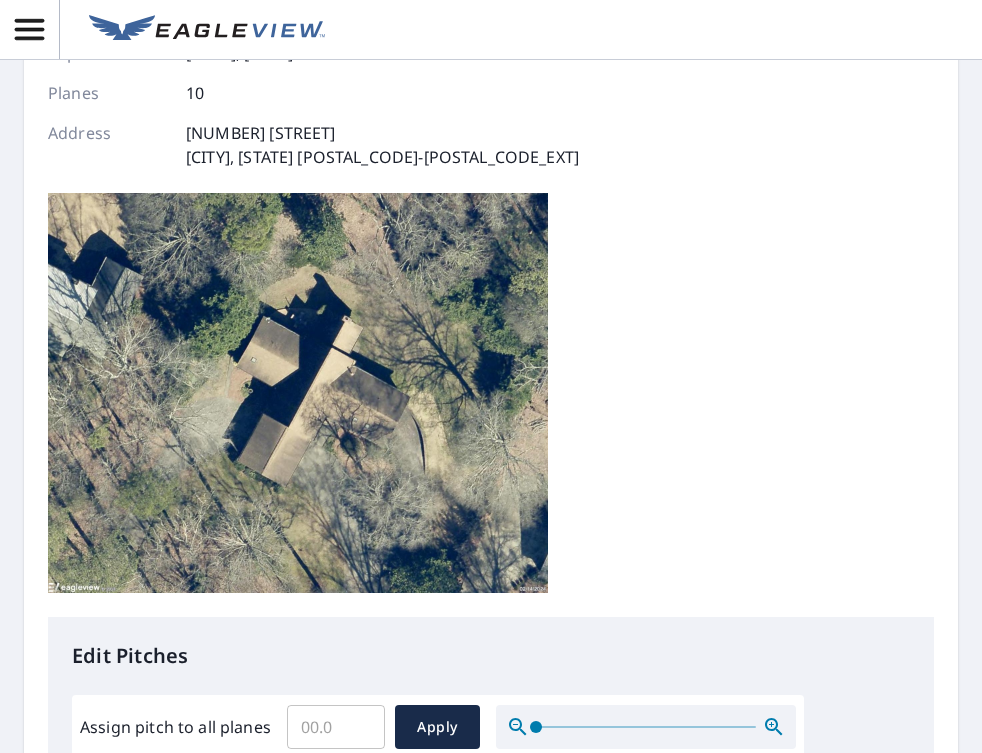 scroll, scrollTop: 200, scrollLeft: 0, axis: vertical 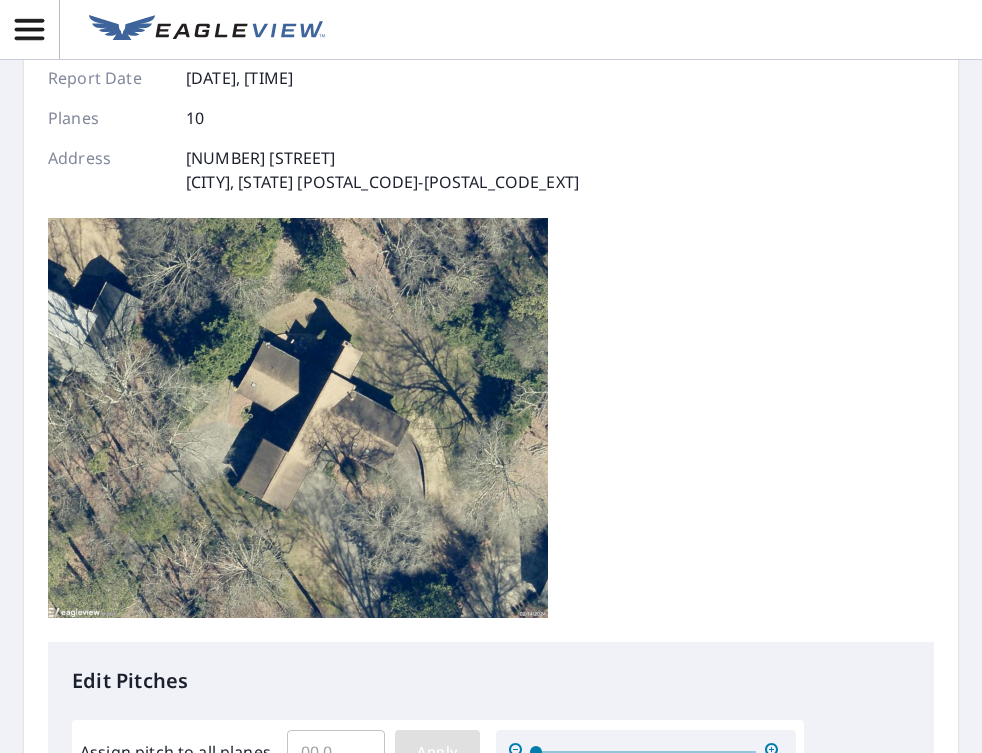 type on "5" 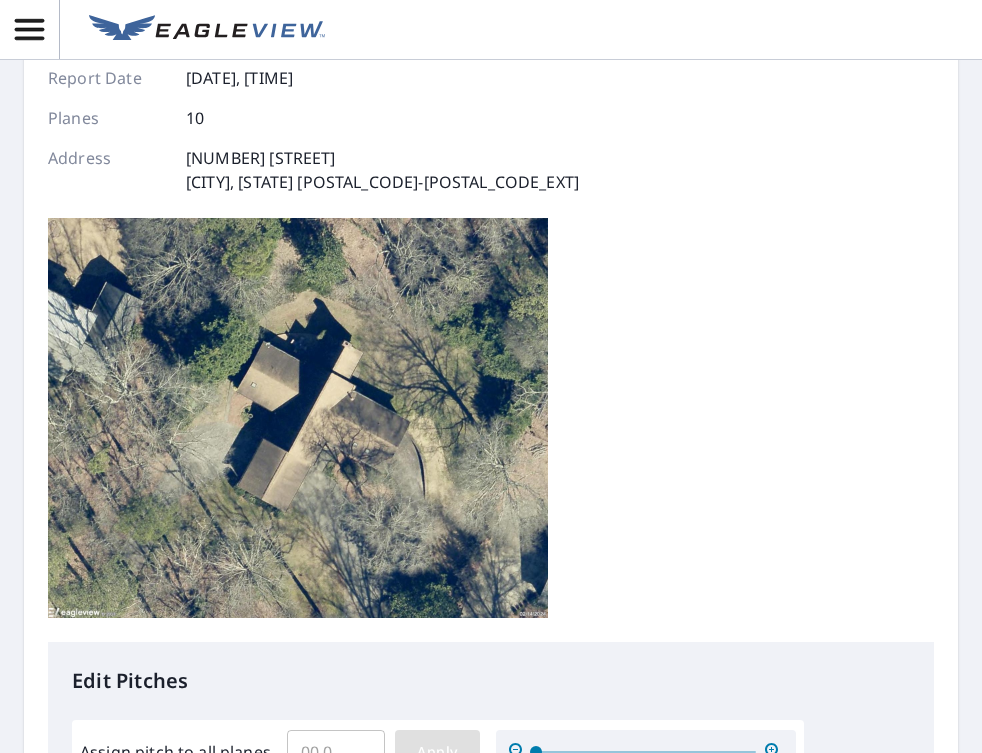 click on "Apply" at bounding box center (437, 752) 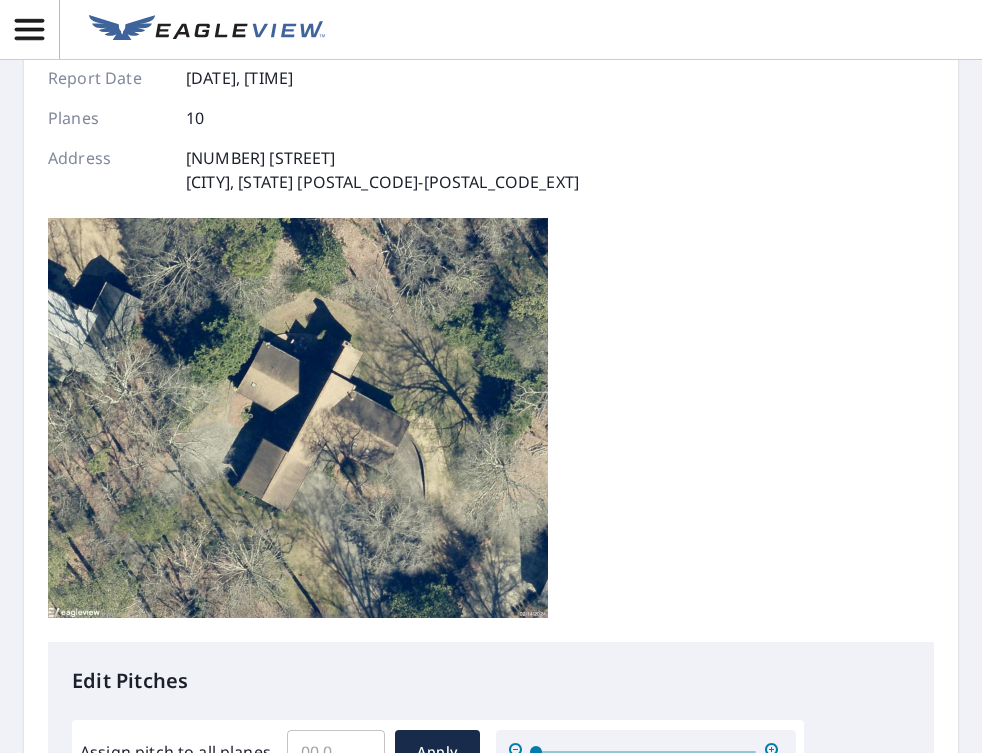 type 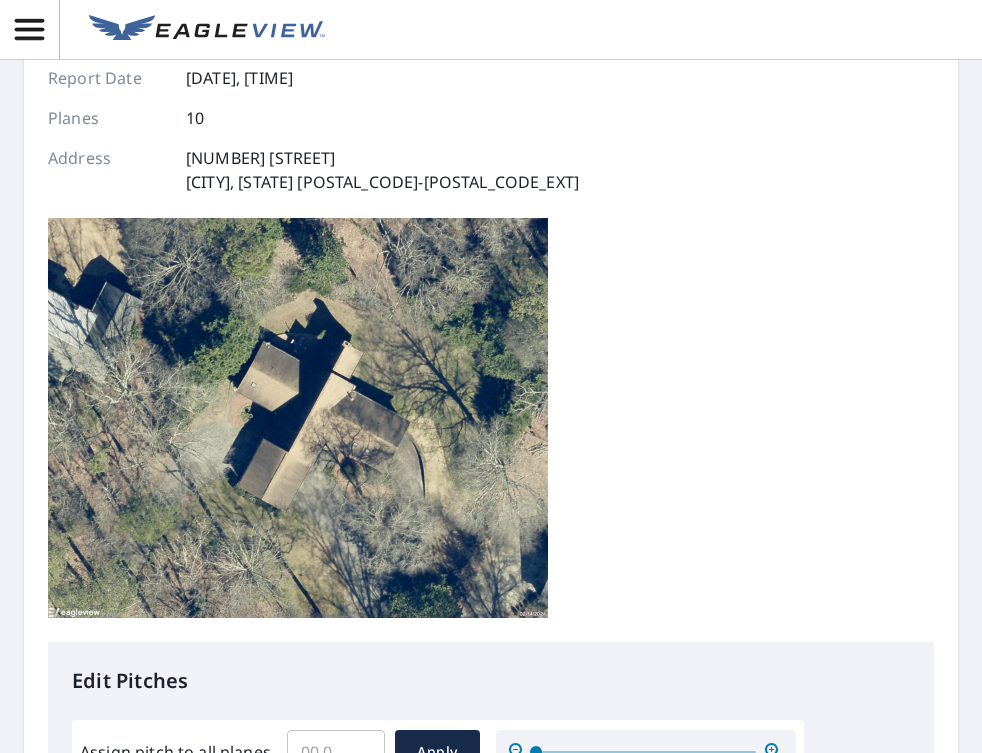 type 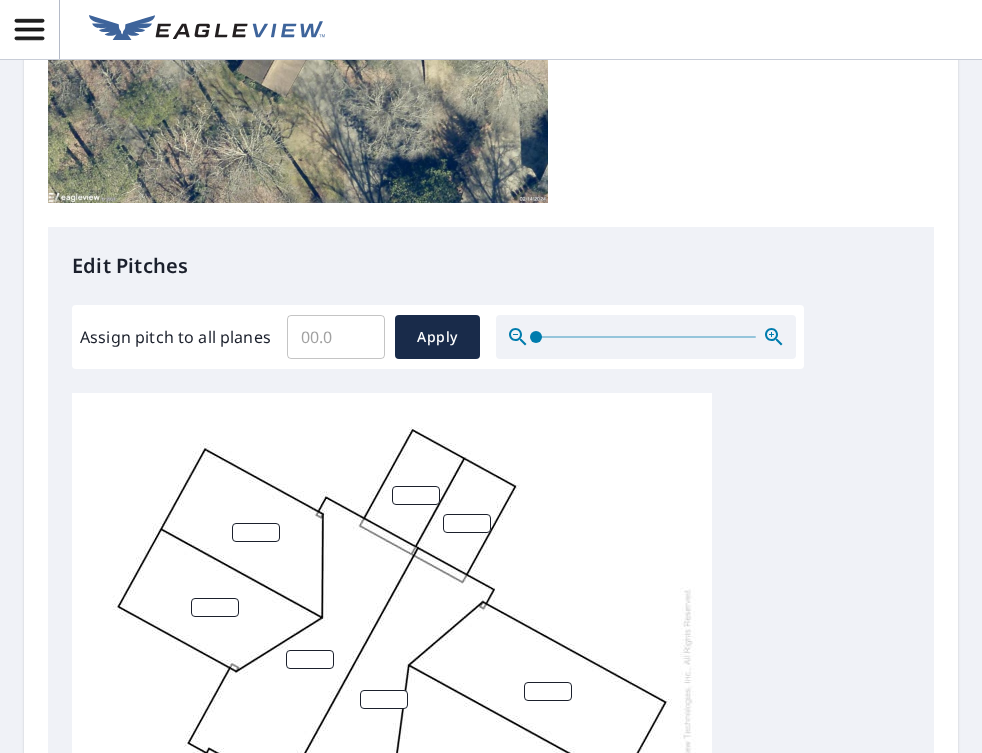 scroll, scrollTop: 600, scrollLeft: 0, axis: vertical 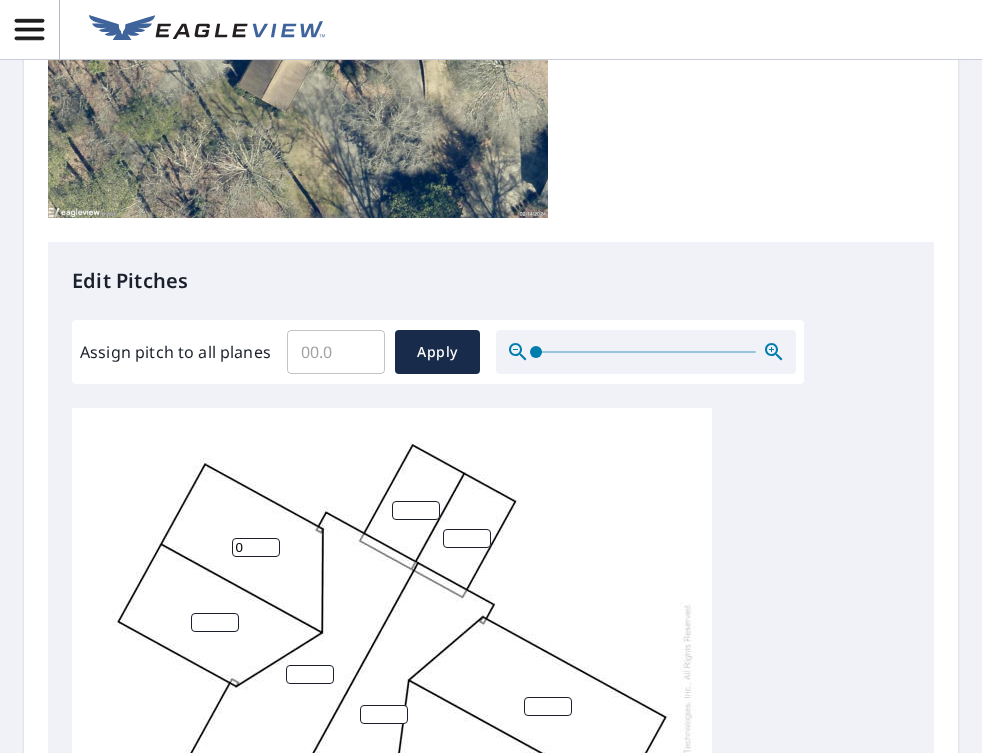 type on "0" 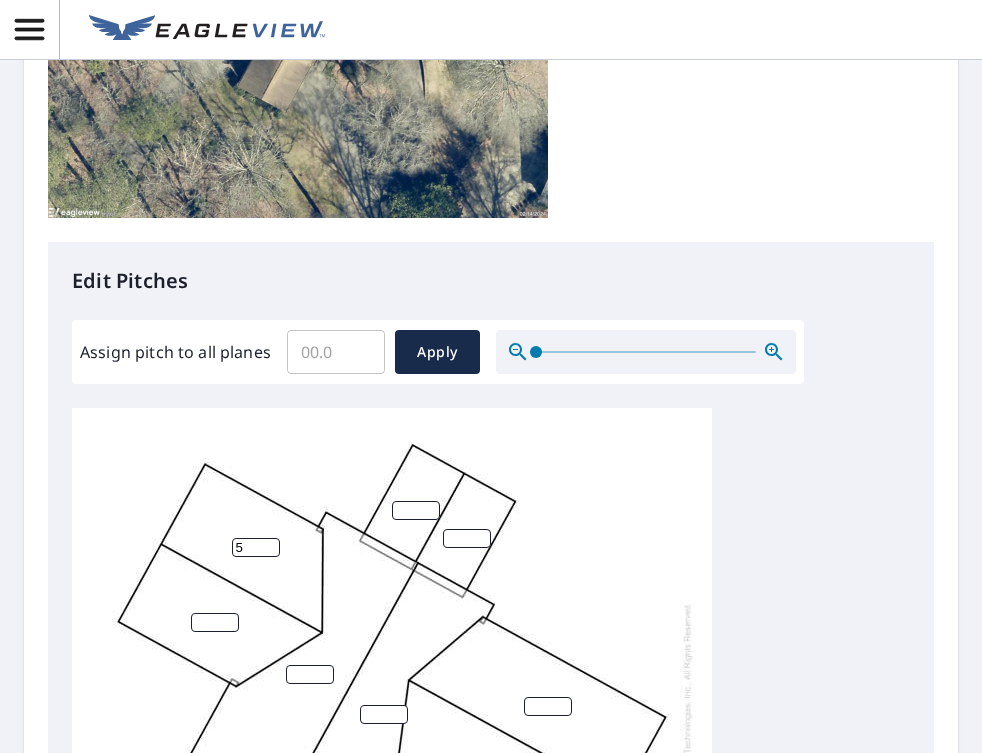 type on "5" 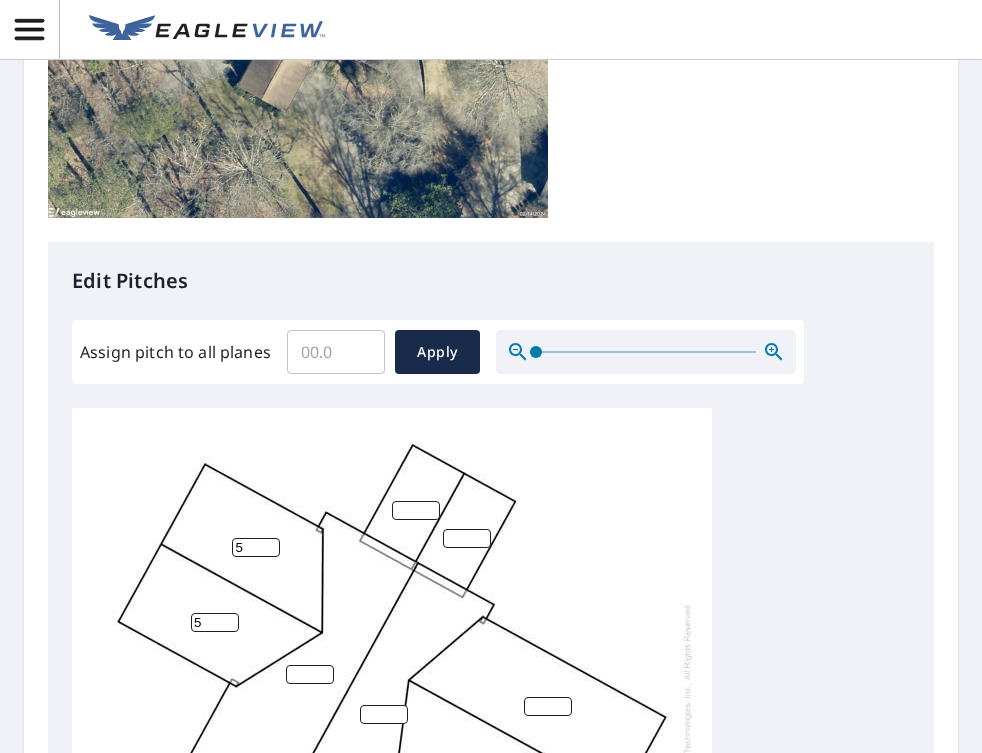 type on "5" 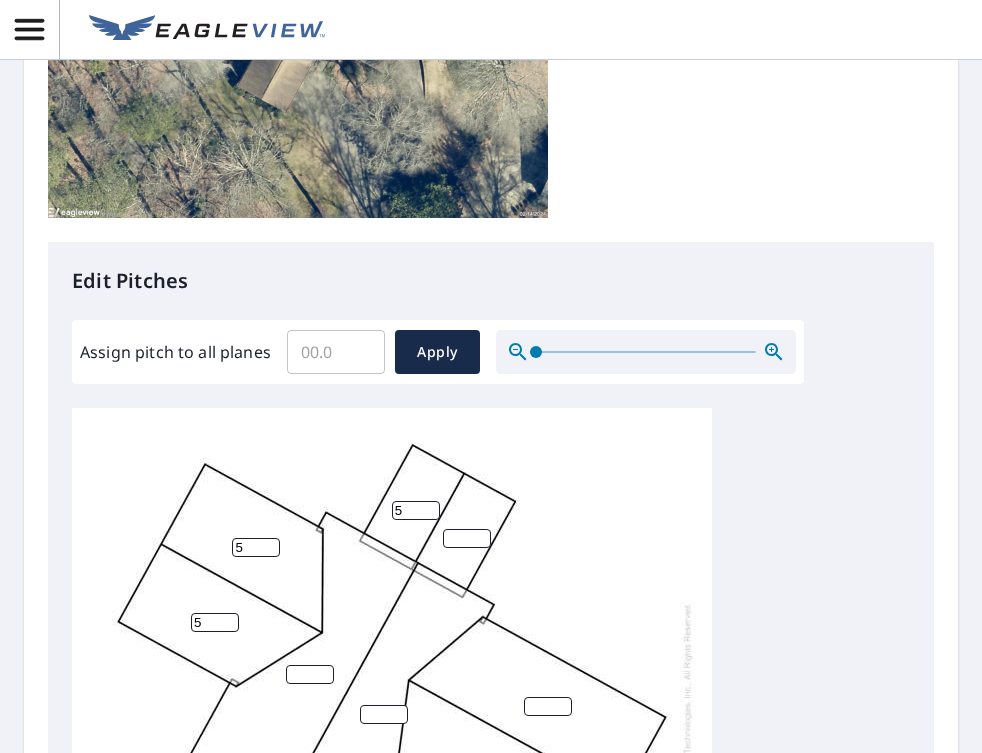 type on "5" 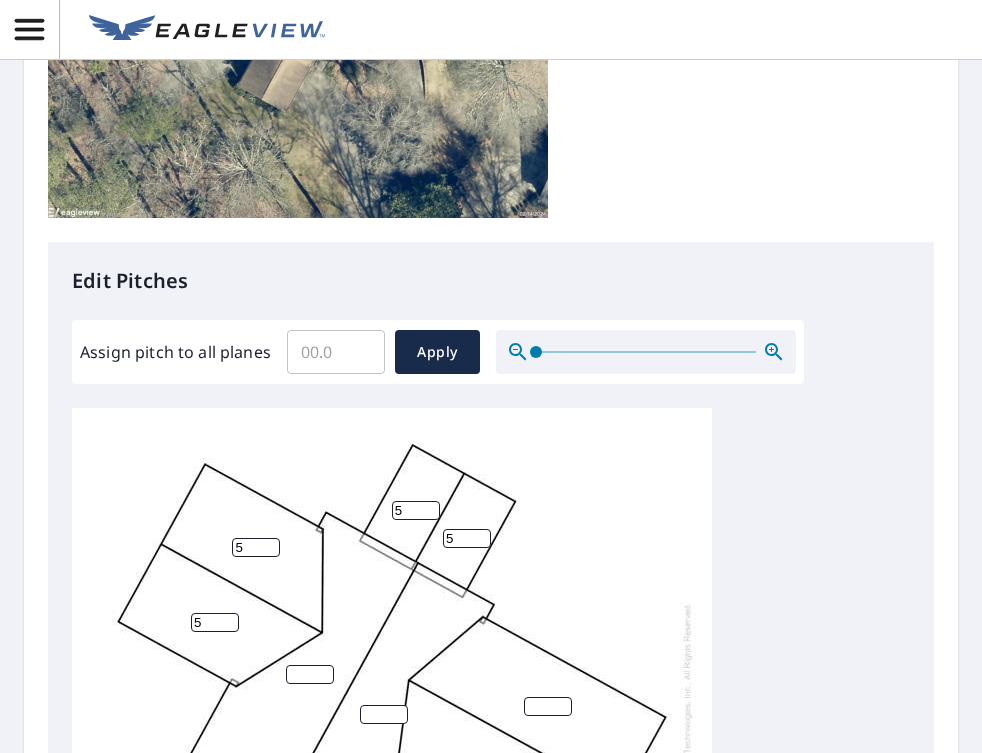 type on "5" 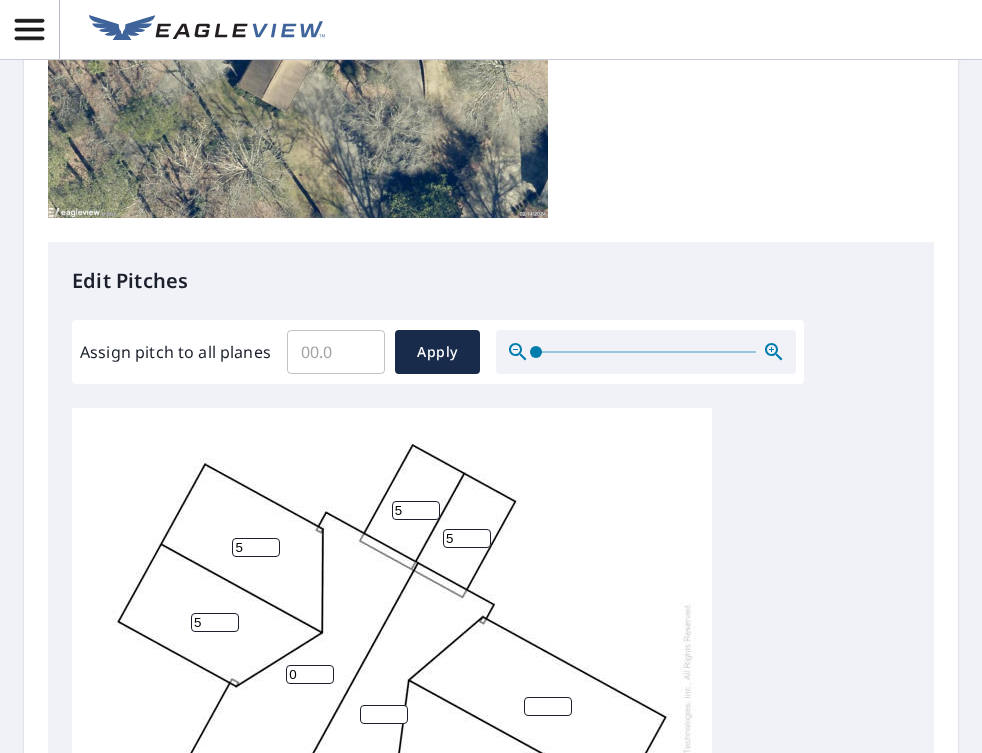 type on "0" 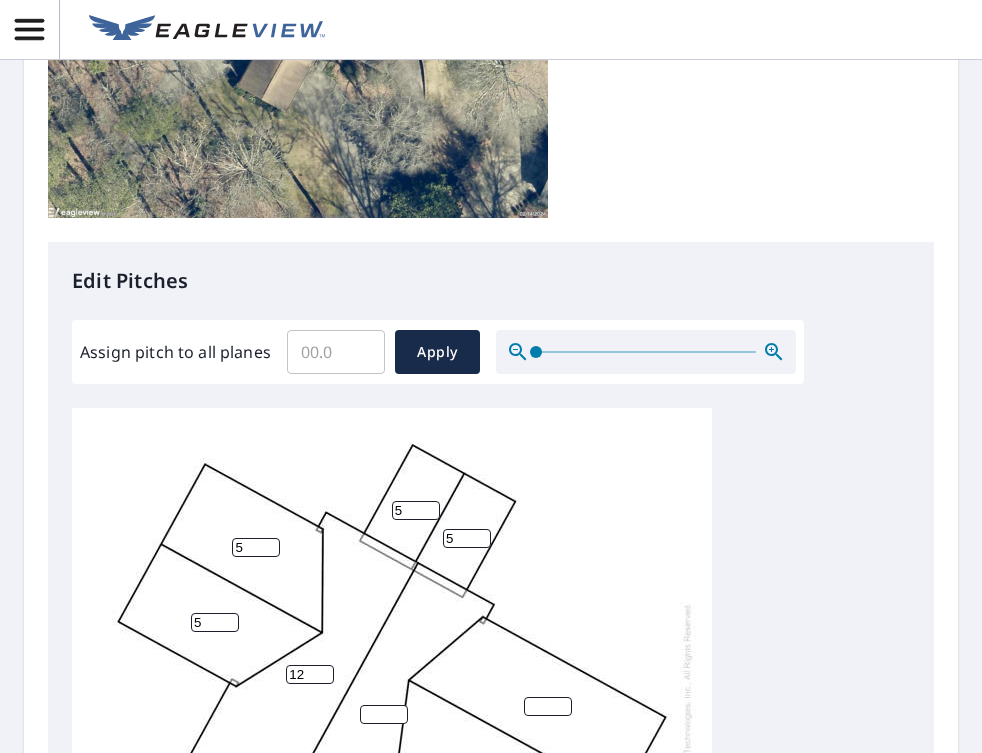 type on "12" 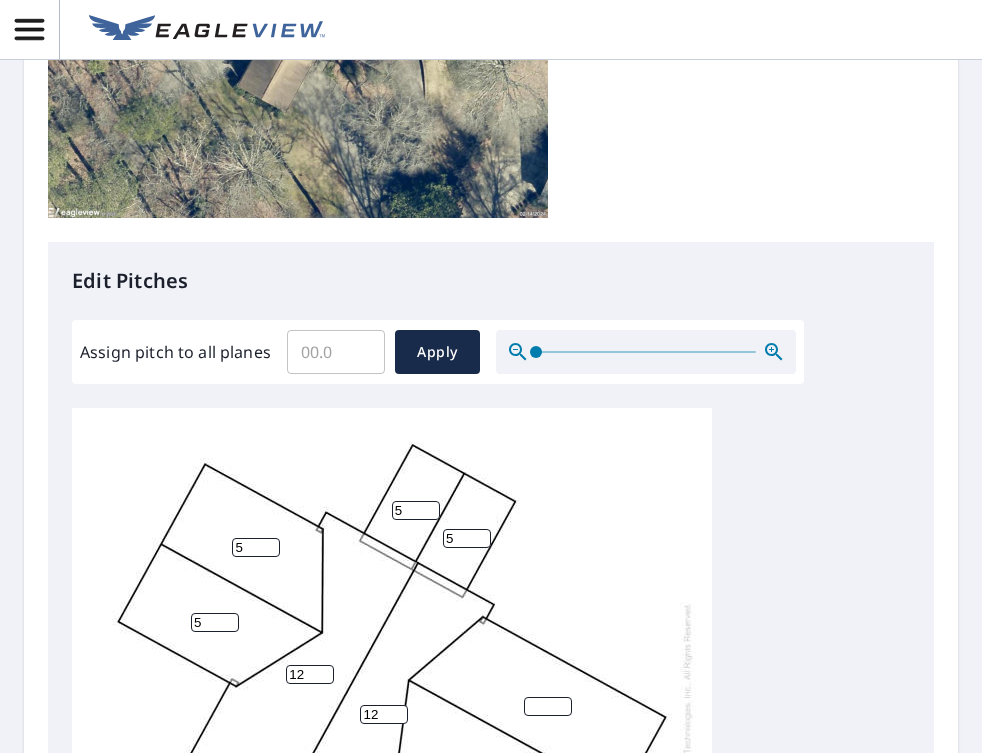 type on "12" 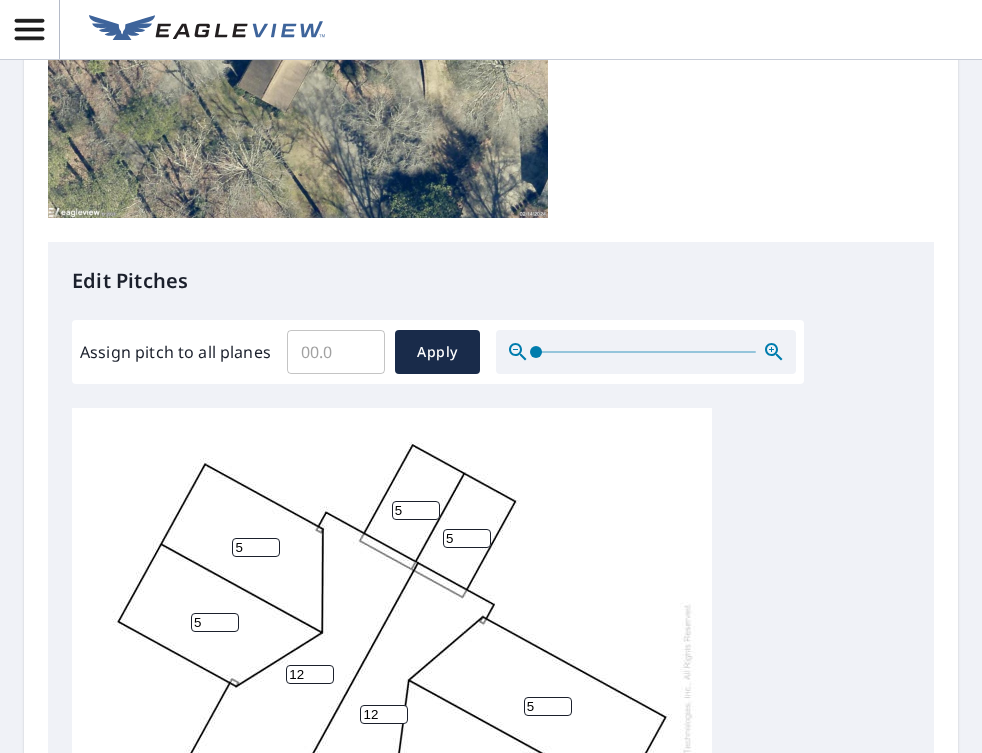 type on "5" 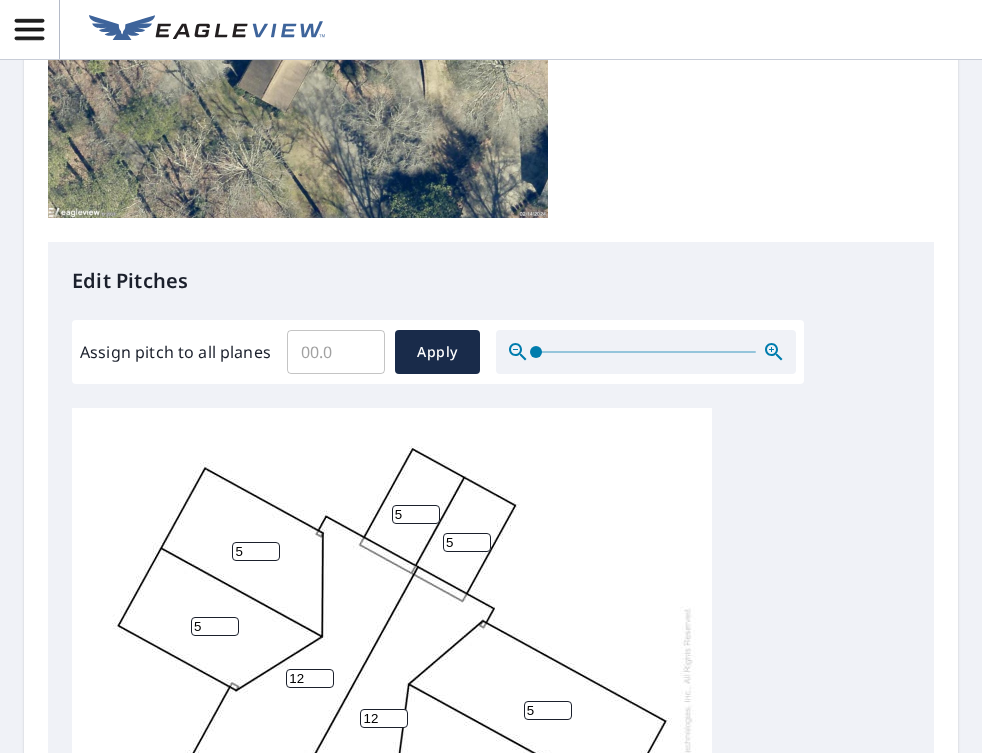 scroll, scrollTop: 0, scrollLeft: 0, axis: both 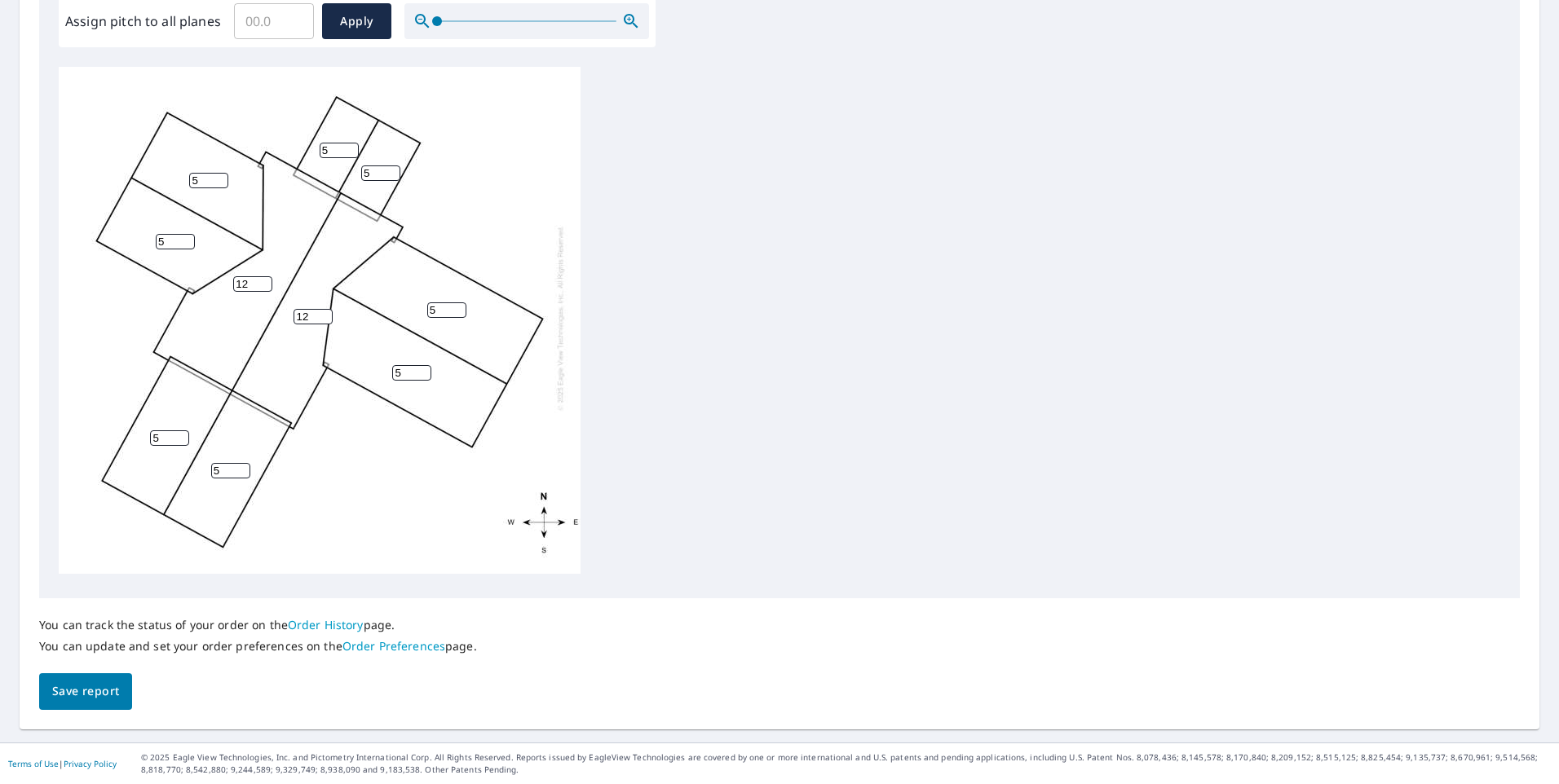 click on "Save report" at bounding box center (86, 691) 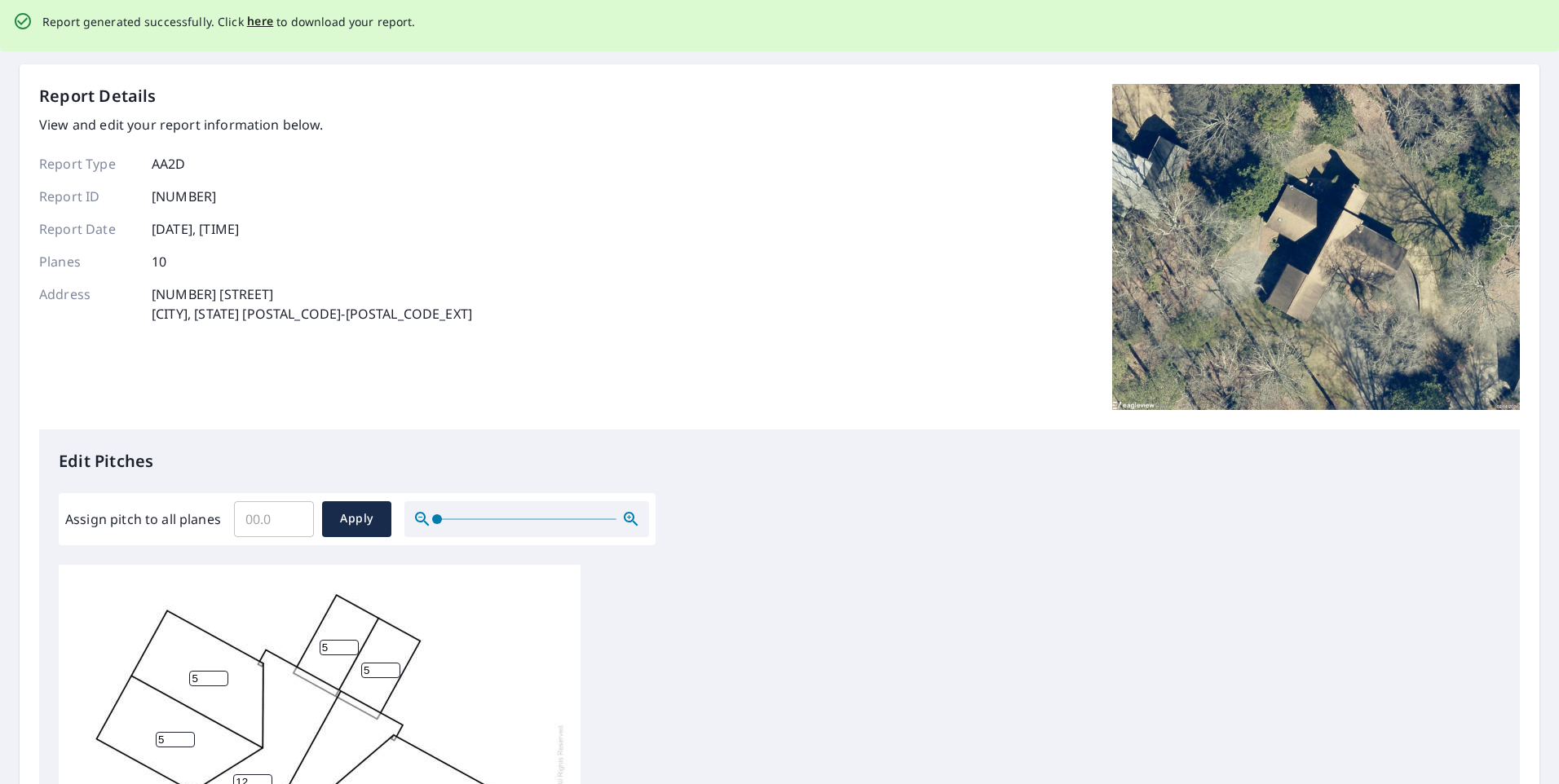 scroll, scrollTop: 0, scrollLeft: 0, axis: both 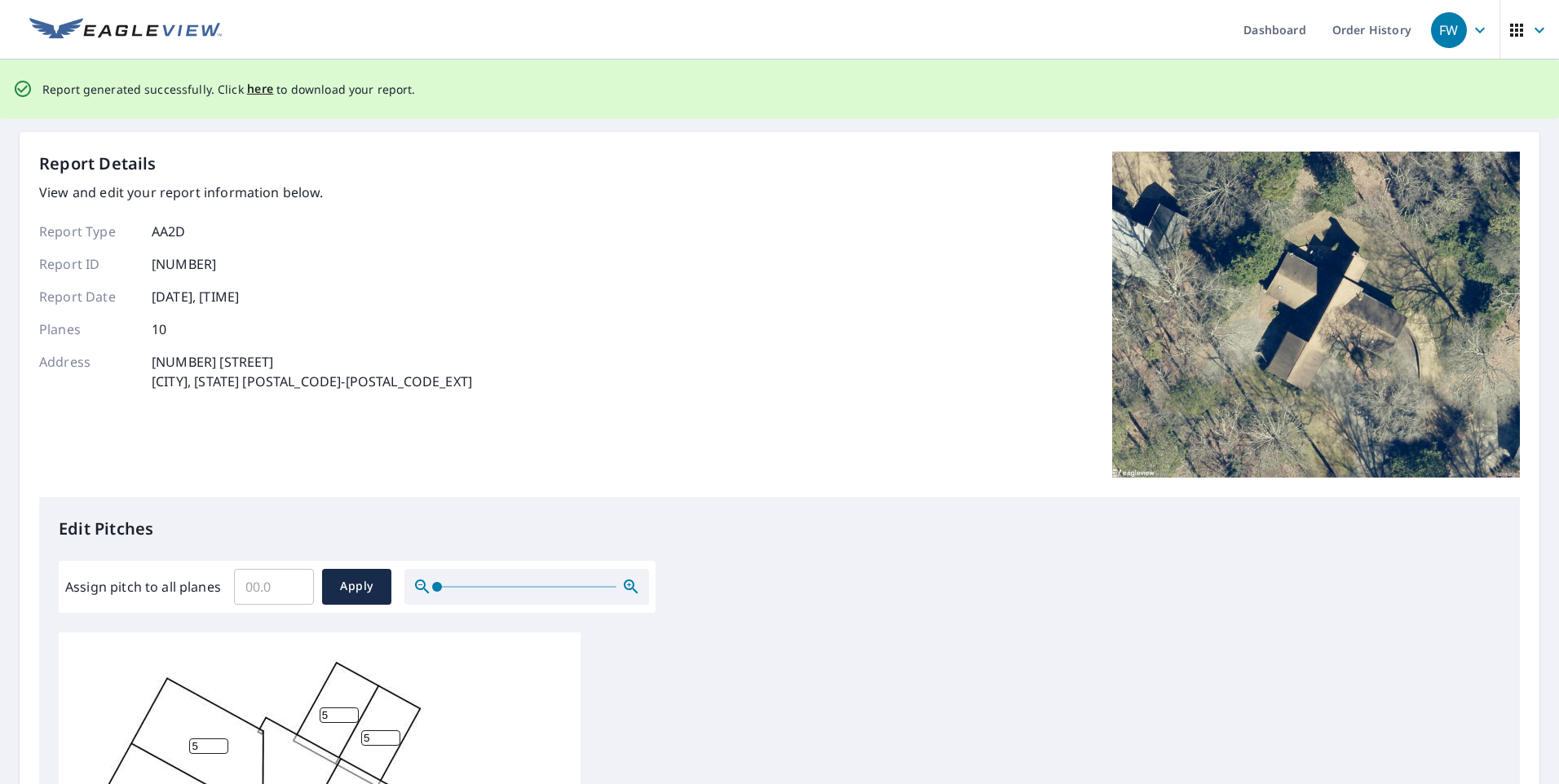 click on "Dashboard Order History" at bounding box center (828, 29) 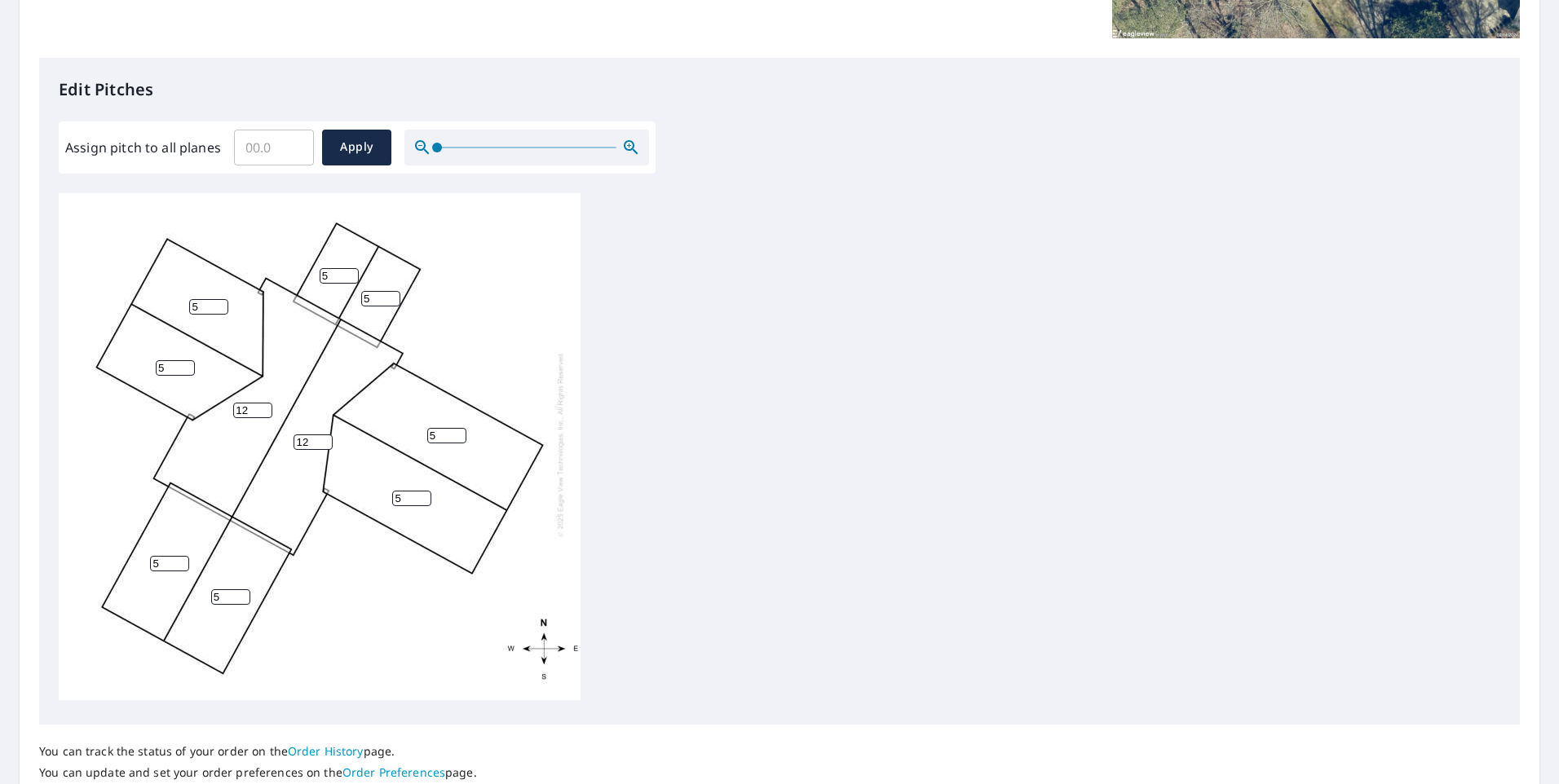 scroll, scrollTop: 489, scrollLeft: 0, axis: vertical 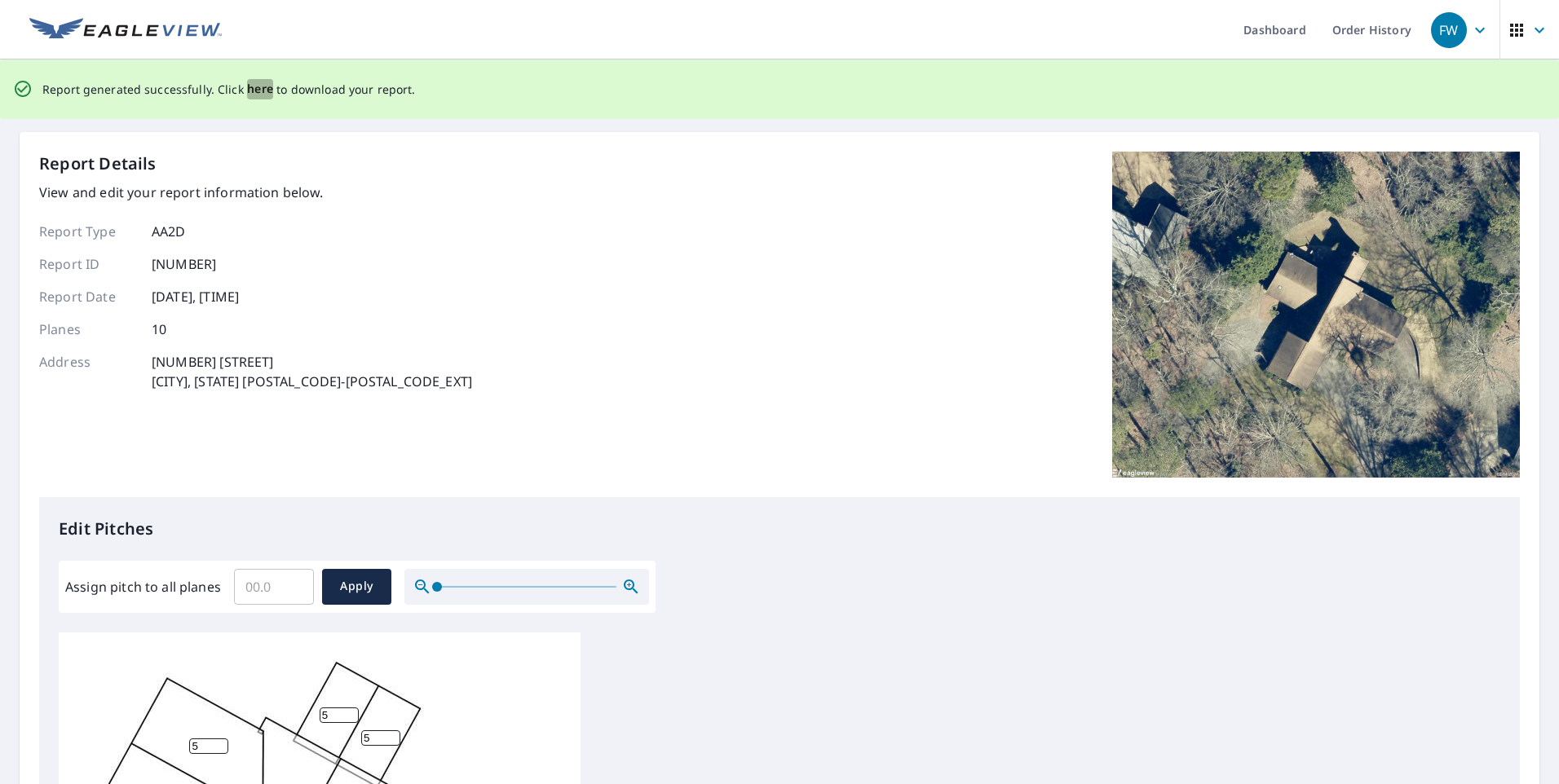 click on "here" at bounding box center [260, 89] 